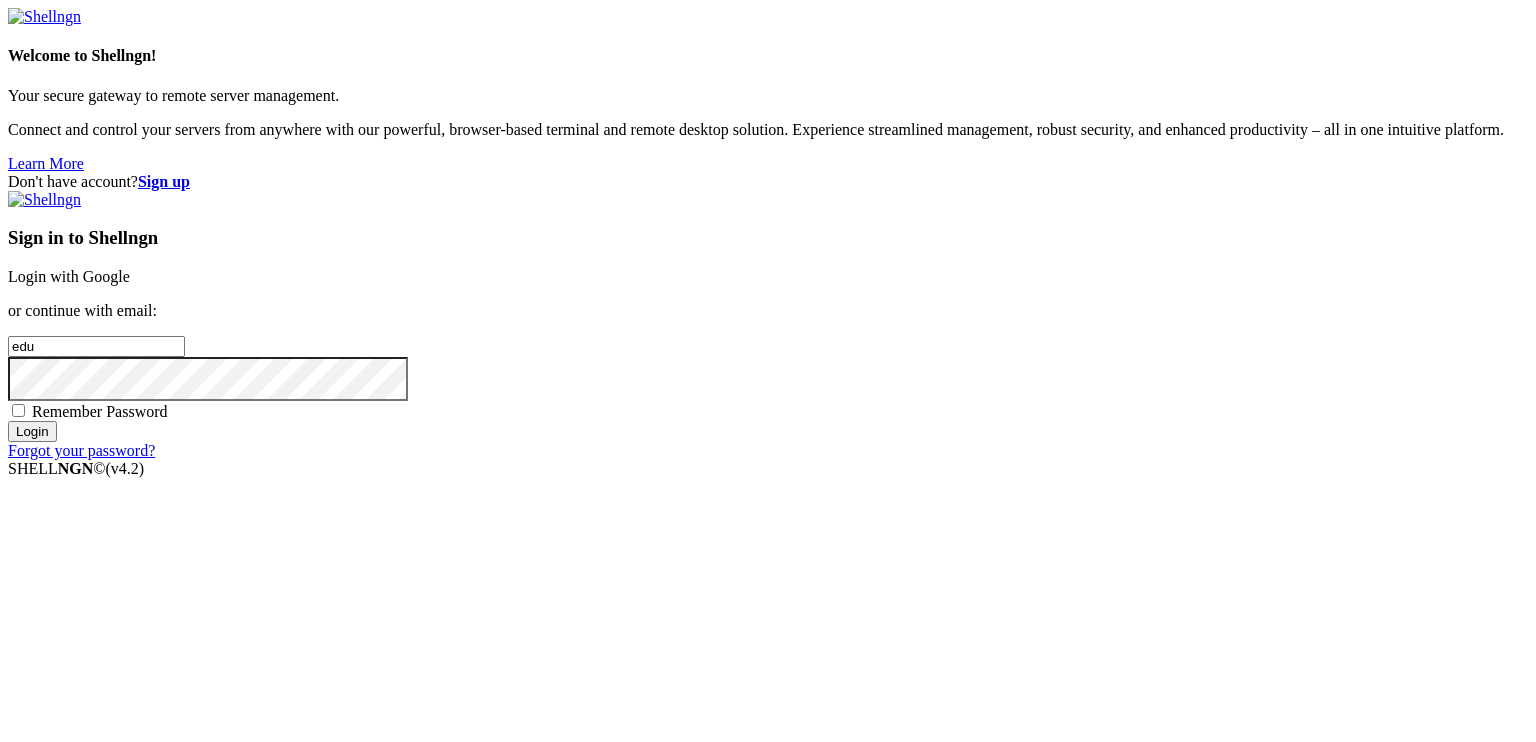scroll, scrollTop: 0, scrollLeft: 0, axis: both 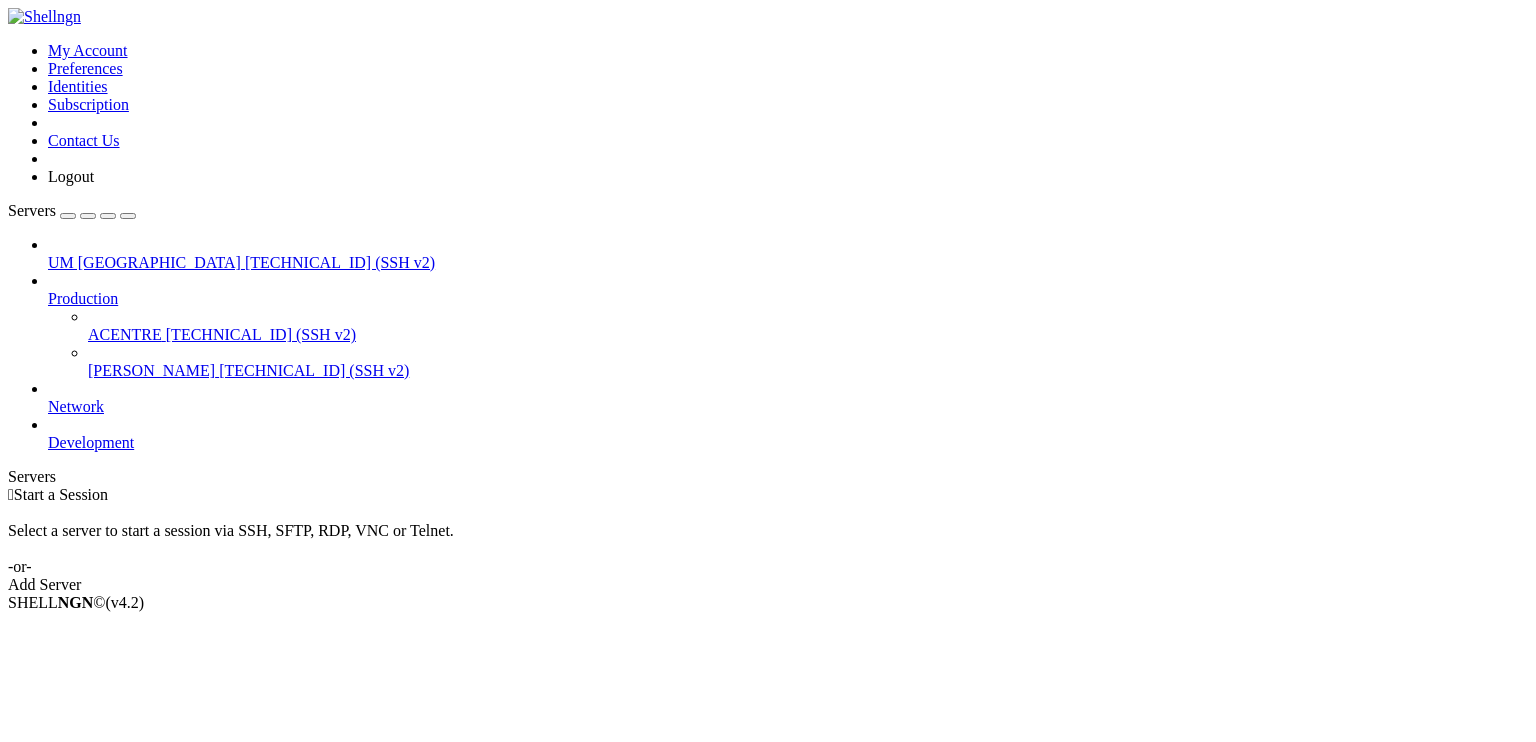 click on "[TECHNICAL_ID] (SSH v2)" at bounding box center (261, 334) 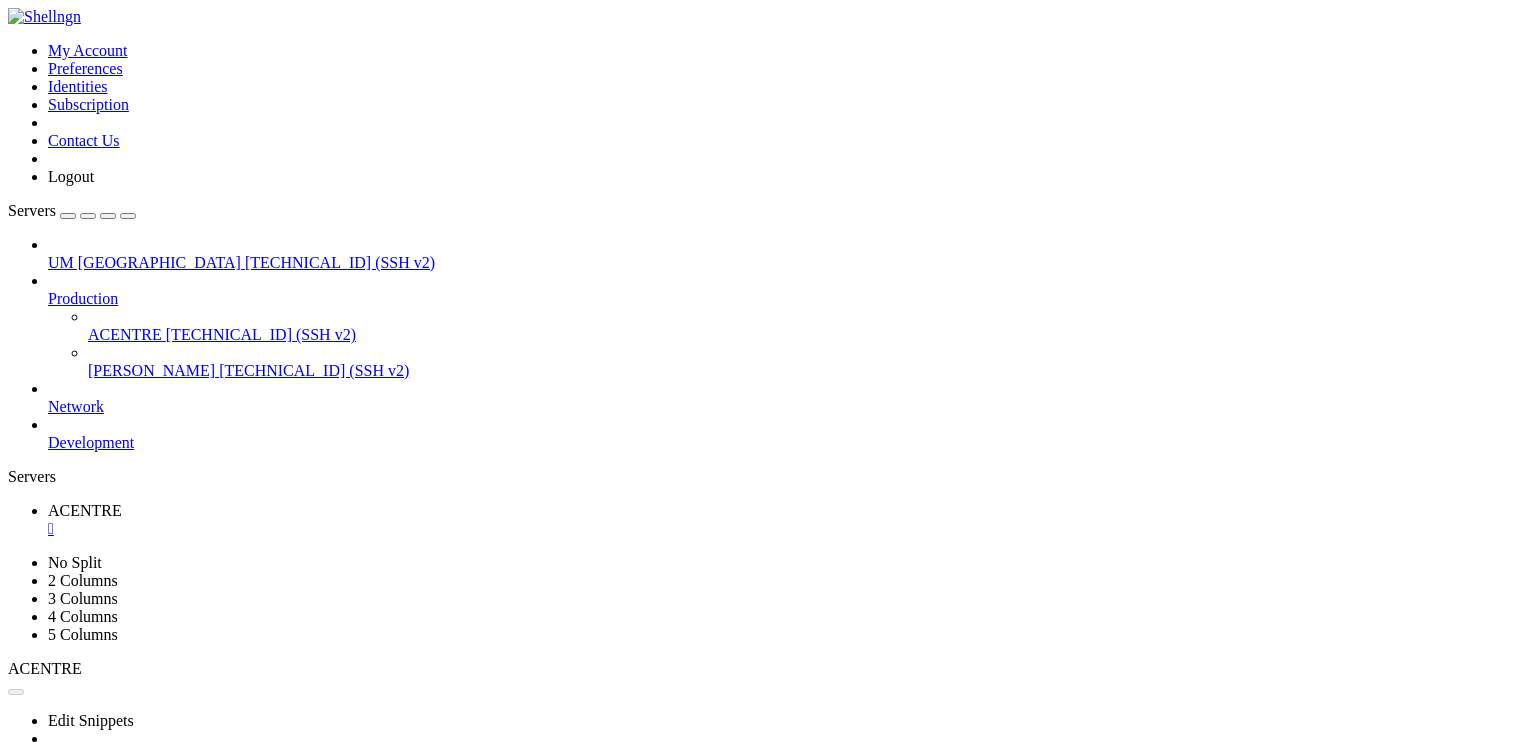scroll, scrollTop: 0, scrollLeft: 0, axis: both 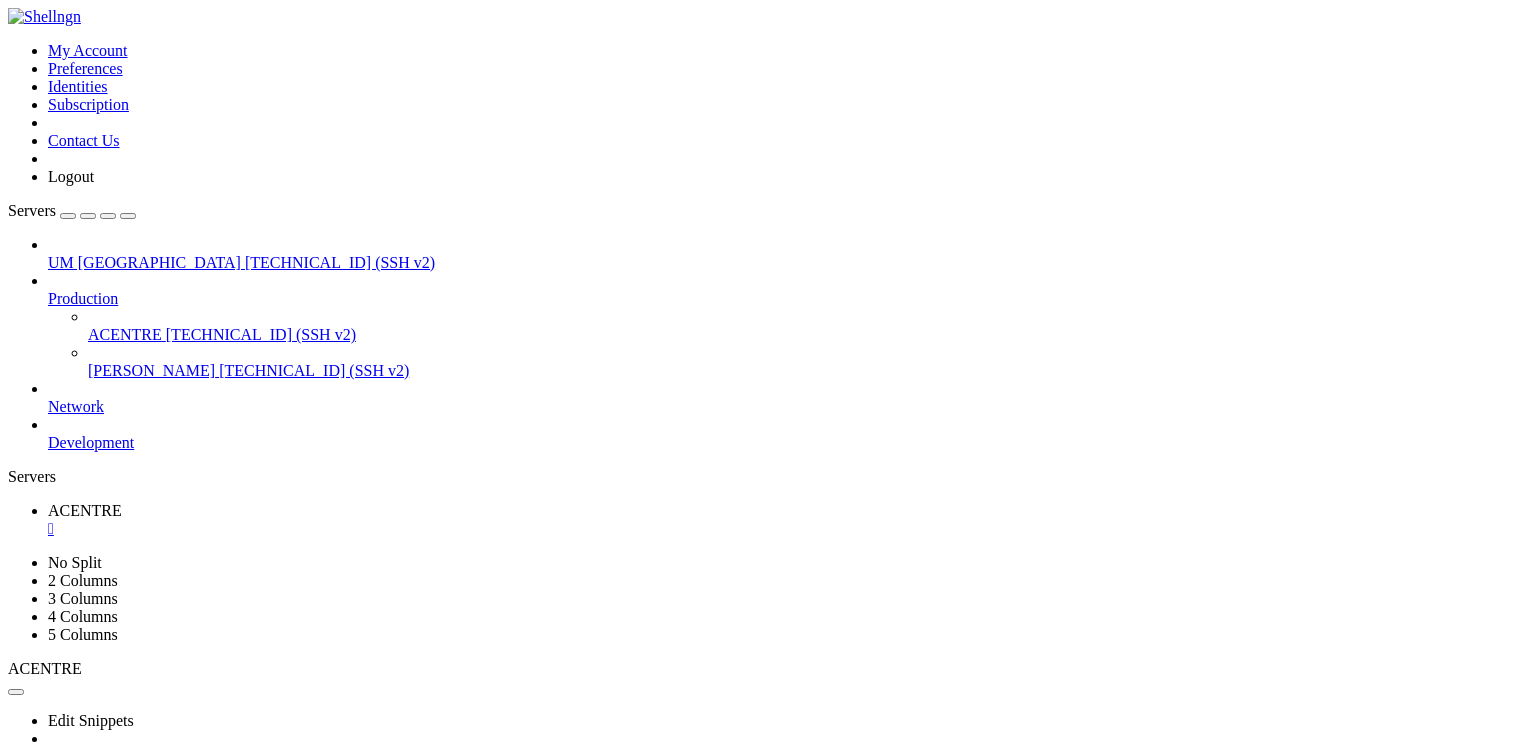 click 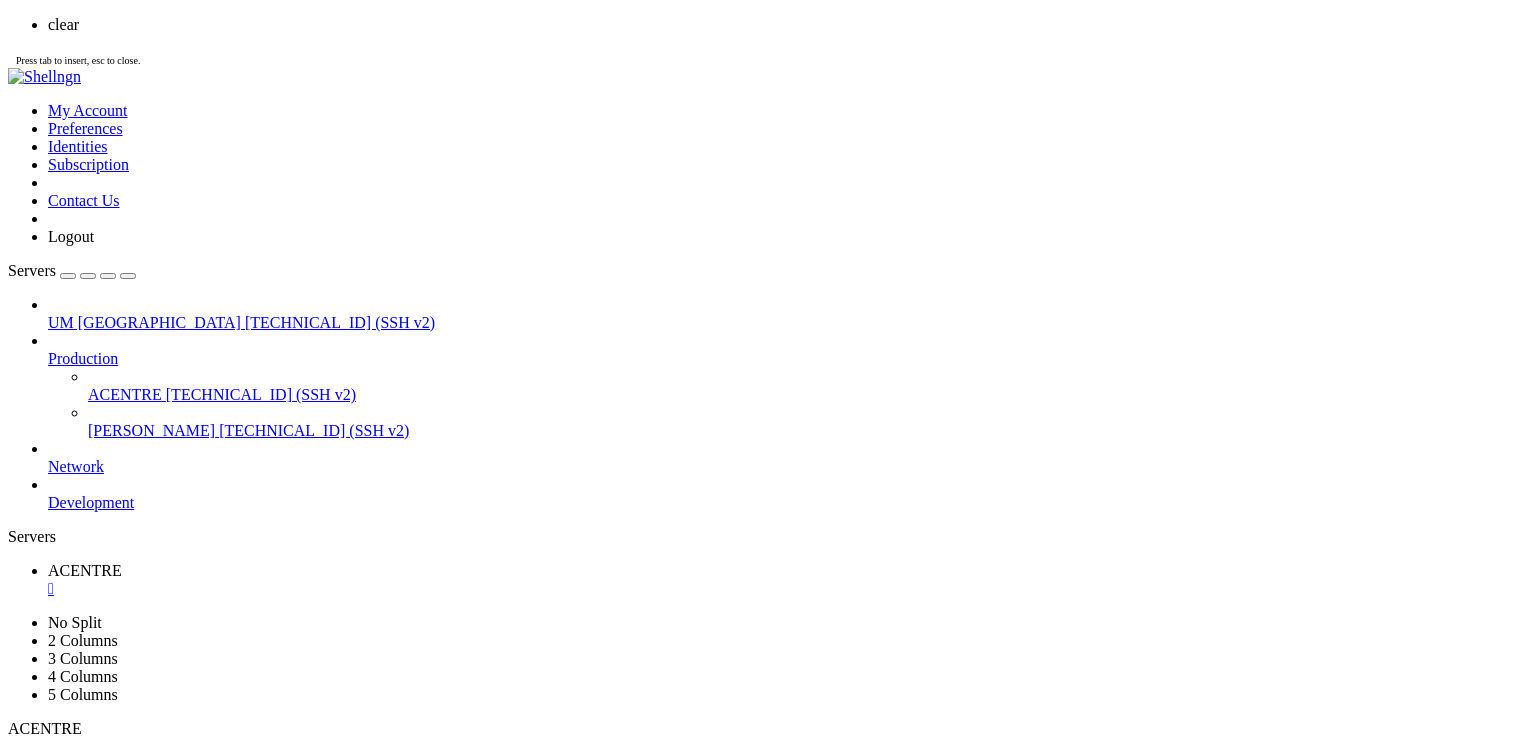 click on "bootstrap/ssr/ assets/ Cleaning-T2ZQzYib.js                          73.53 kB" 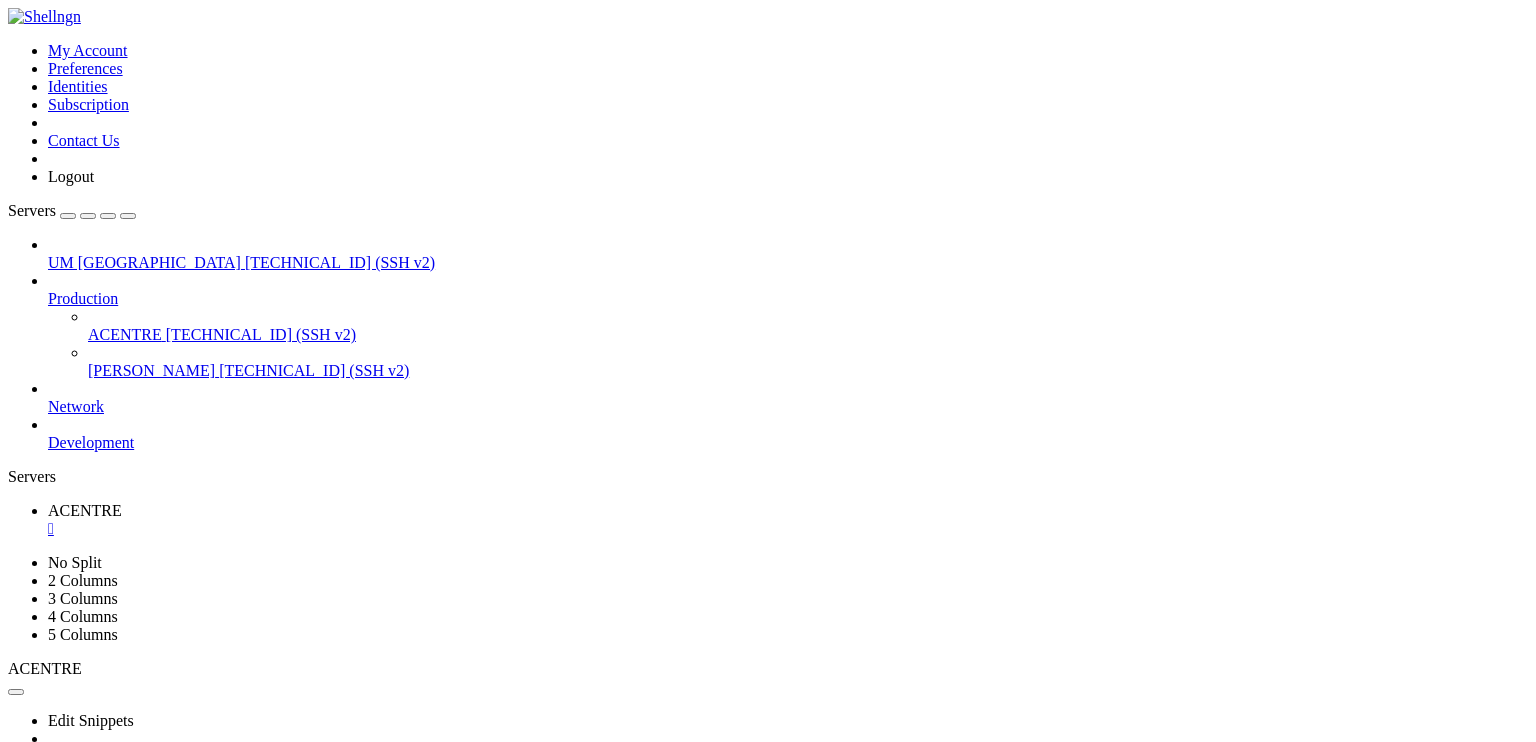 scroll, scrollTop: 3196, scrollLeft: 0, axis: vertical 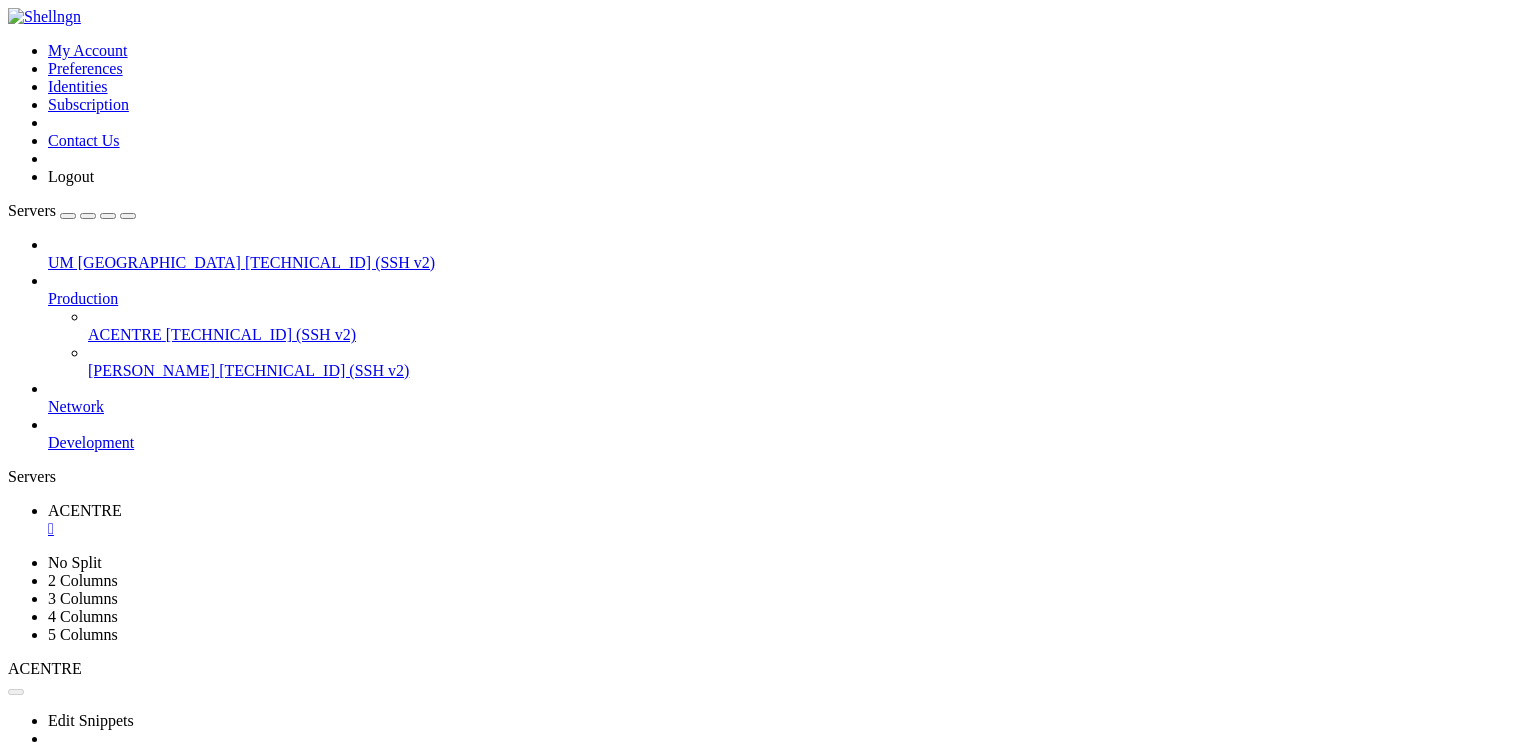 click on "Reconnect" at bounding box center (48, 906) 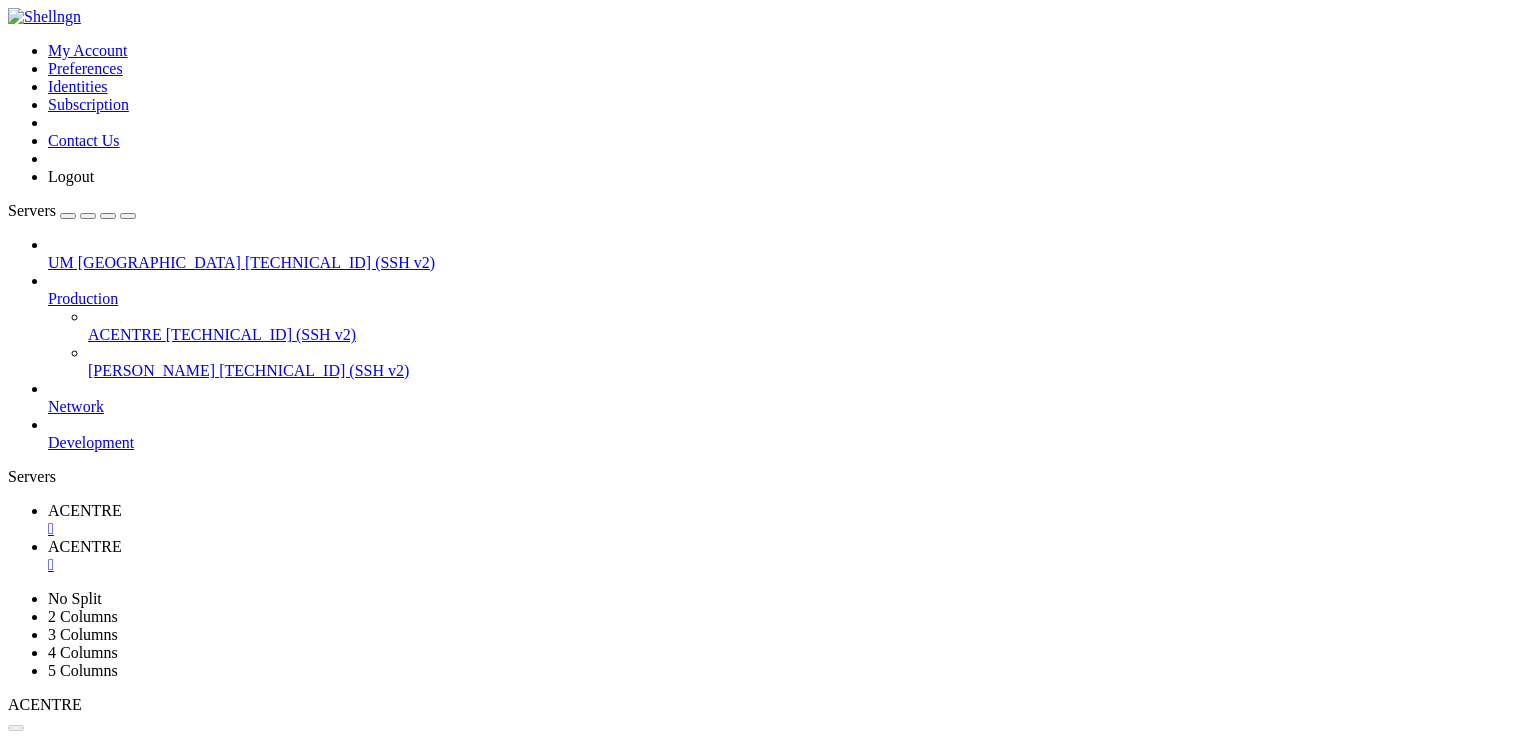 scroll, scrollTop: 0, scrollLeft: 0, axis: both 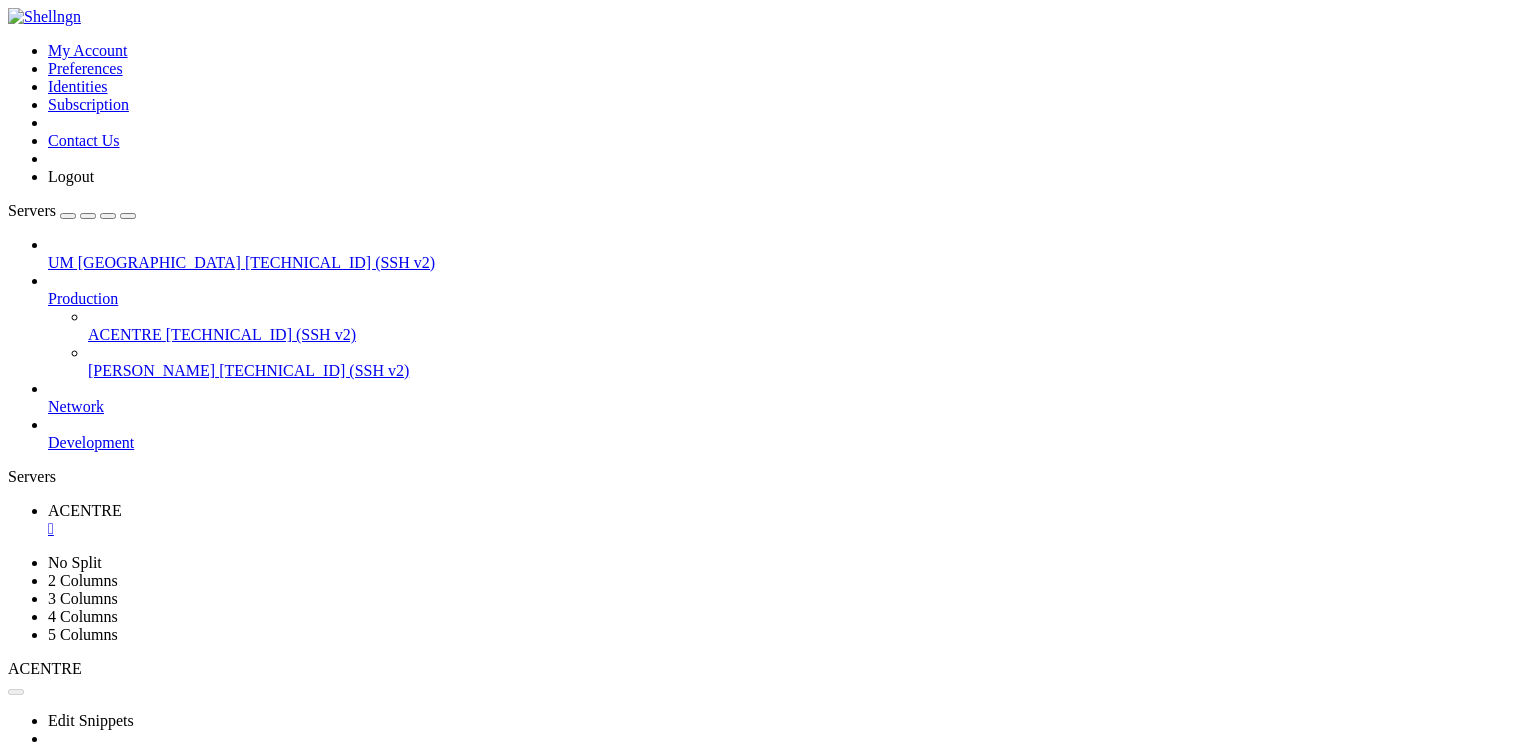 click on "" at bounding box center (788, 529) 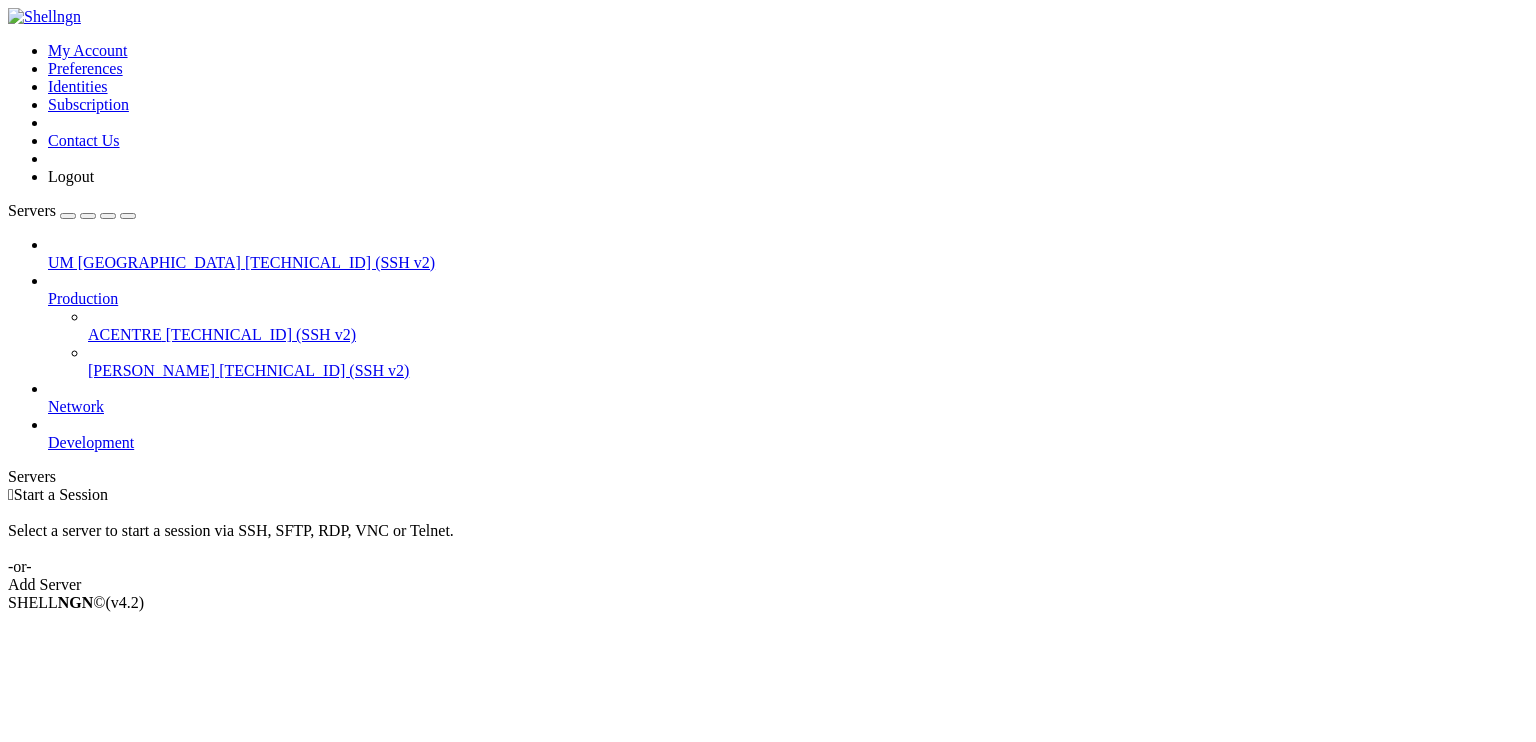 click on "ACENTRE" at bounding box center [125, 334] 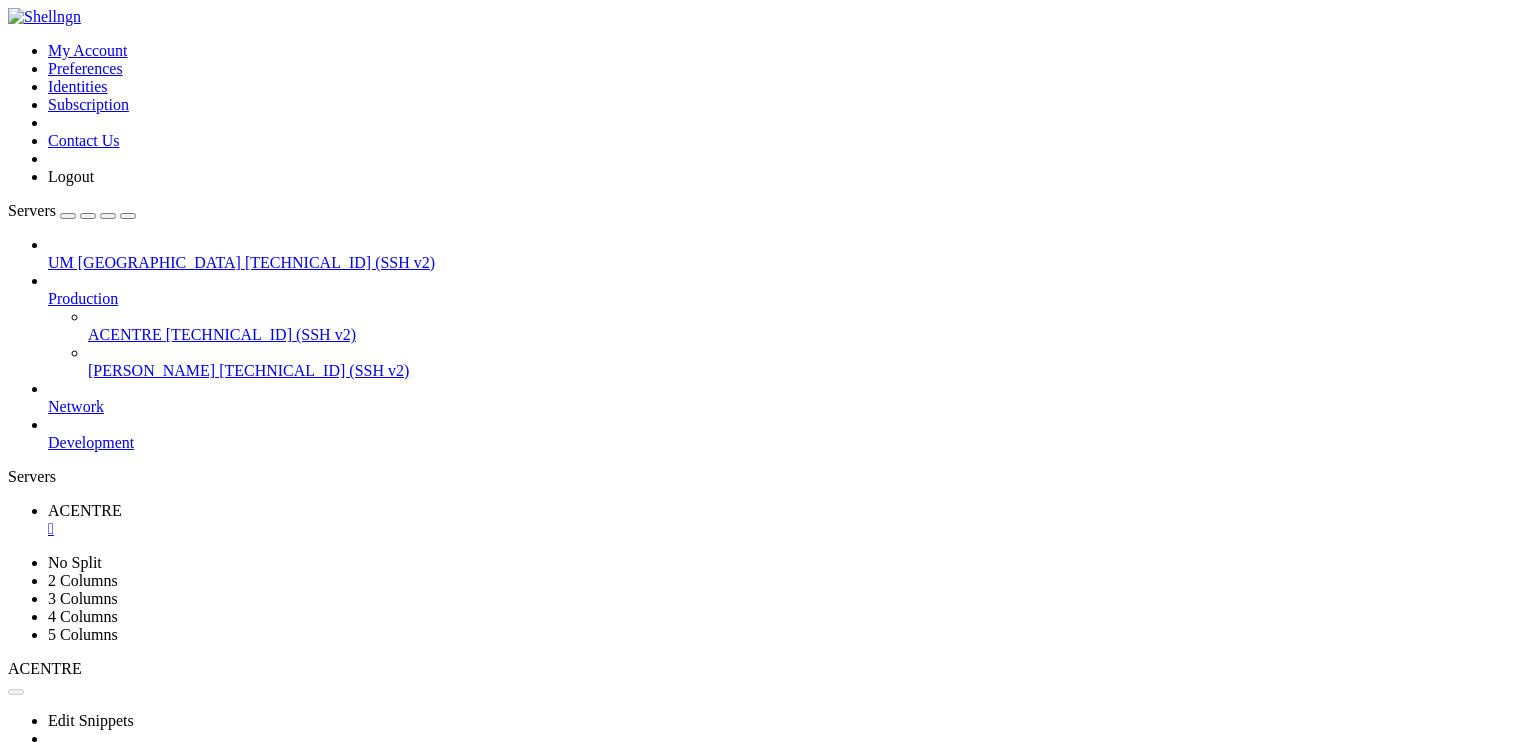 scroll, scrollTop: 0, scrollLeft: 0, axis: both 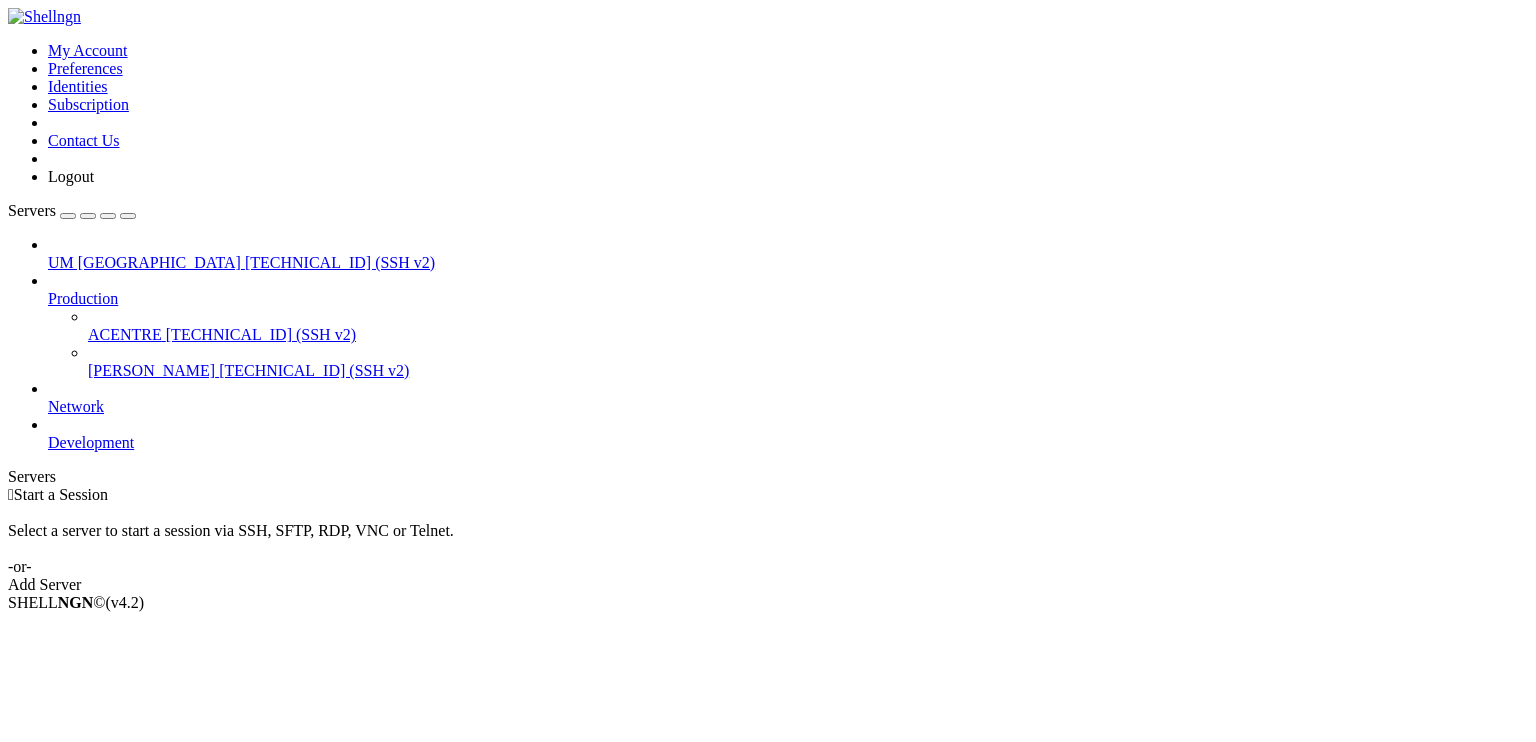click on "Select a server to start a session via SSH, SFTP, RDP, VNC or Telnet.   -or-" at bounding box center [768, 540] 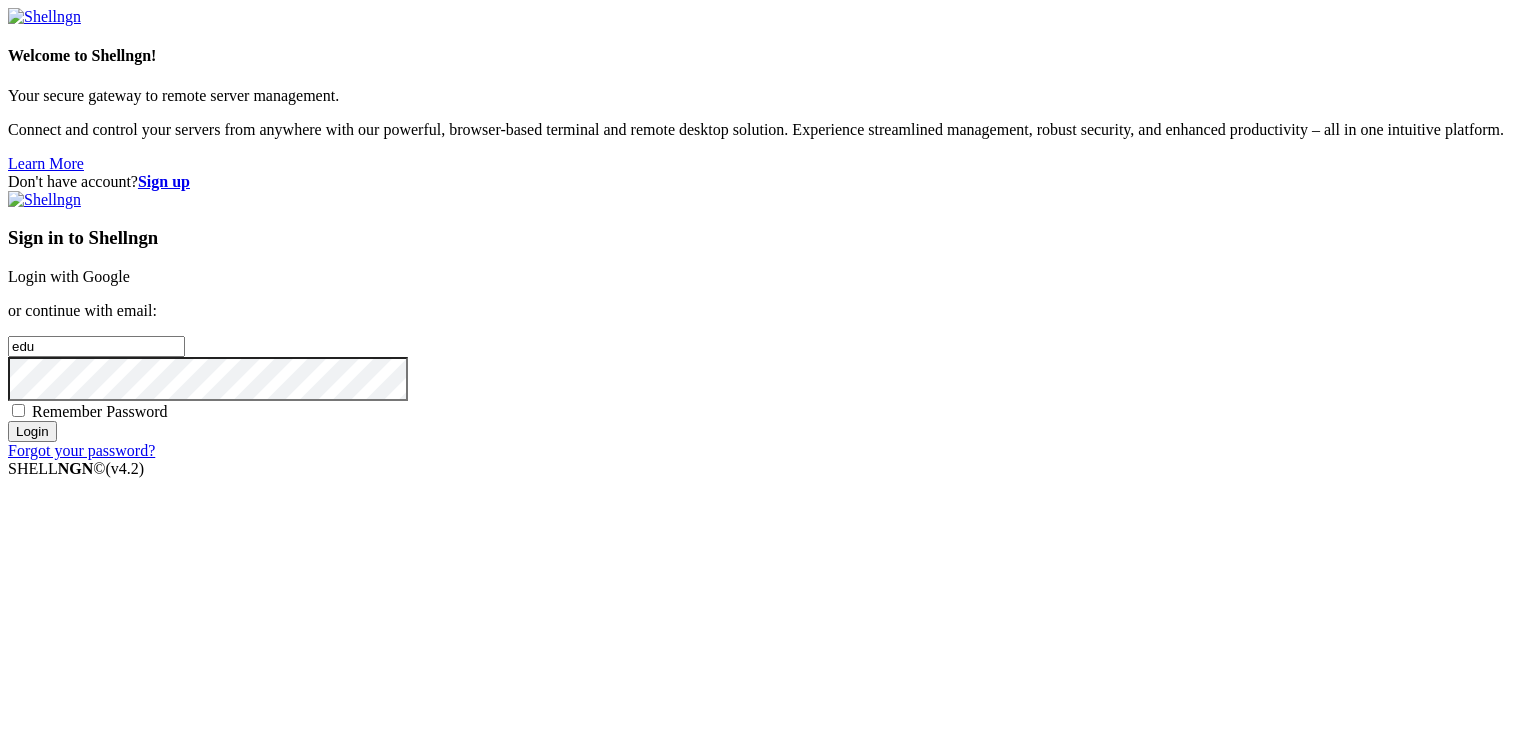 click on "Login with Google" at bounding box center [69, 276] 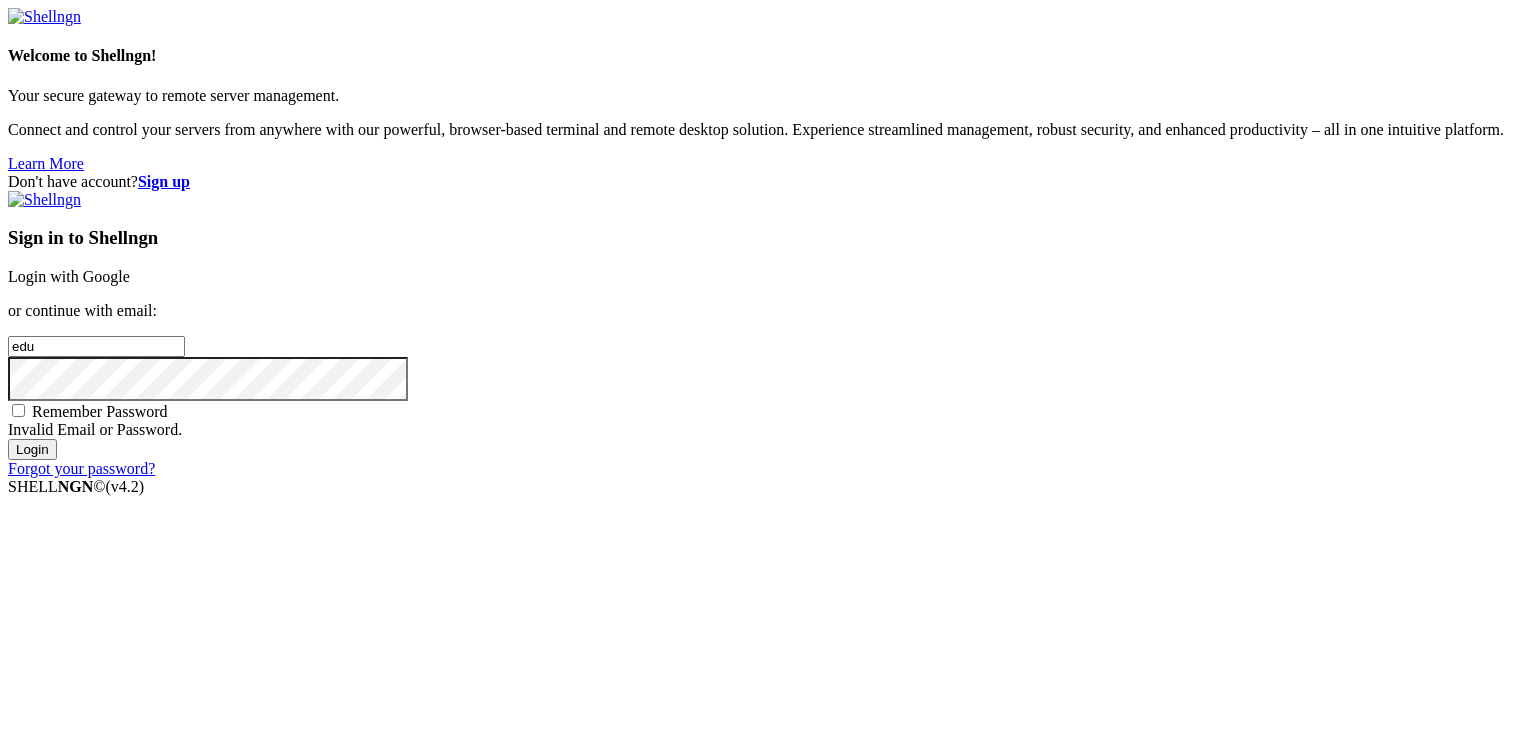 click on "Sign in to Shellngn
Login with Google
or continue with email:
edu
Remember Password
Invalid Email or Password.
Login
Forgot your password?" at bounding box center [768, 334] 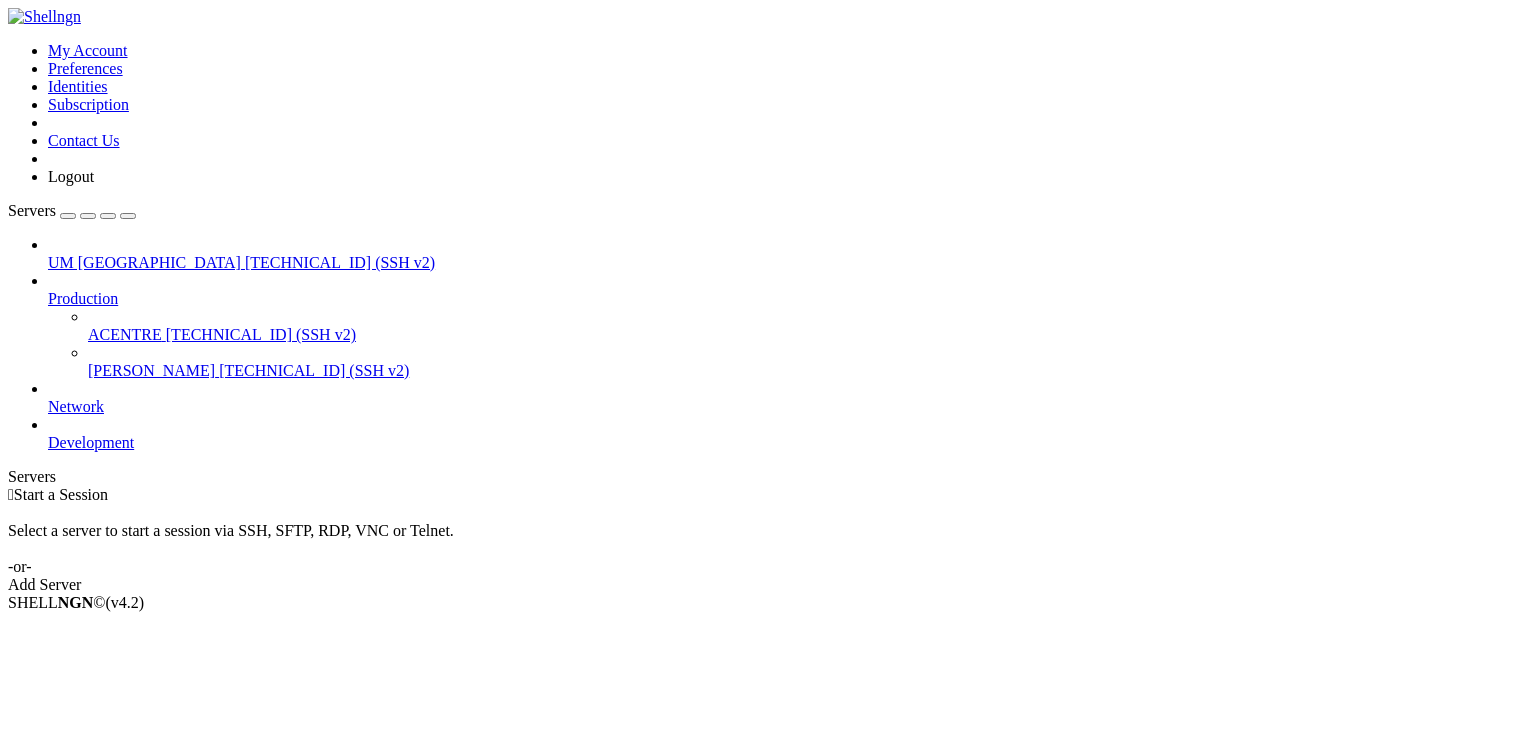 click on "ACENTRE" at bounding box center [125, 334] 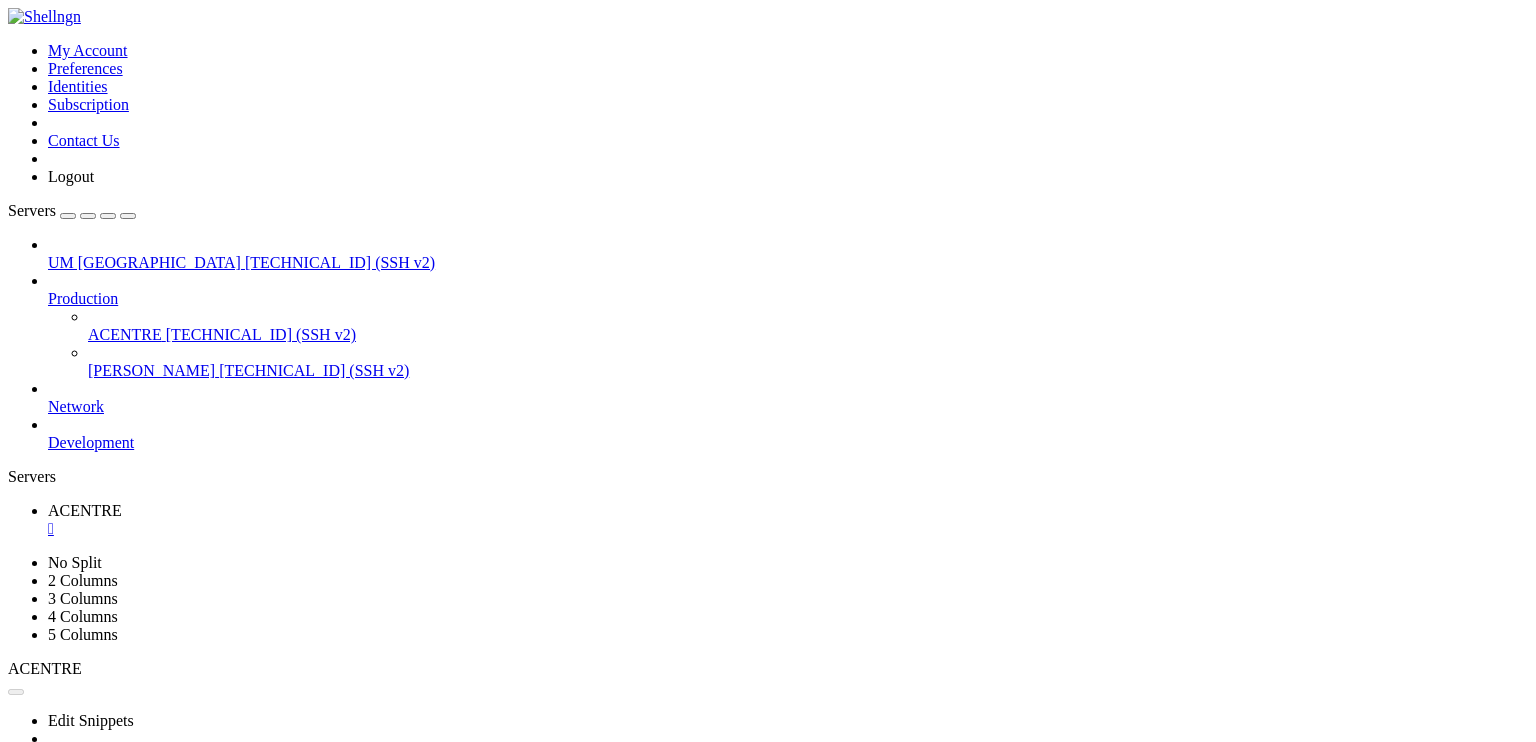 scroll, scrollTop: 0, scrollLeft: 0, axis: both 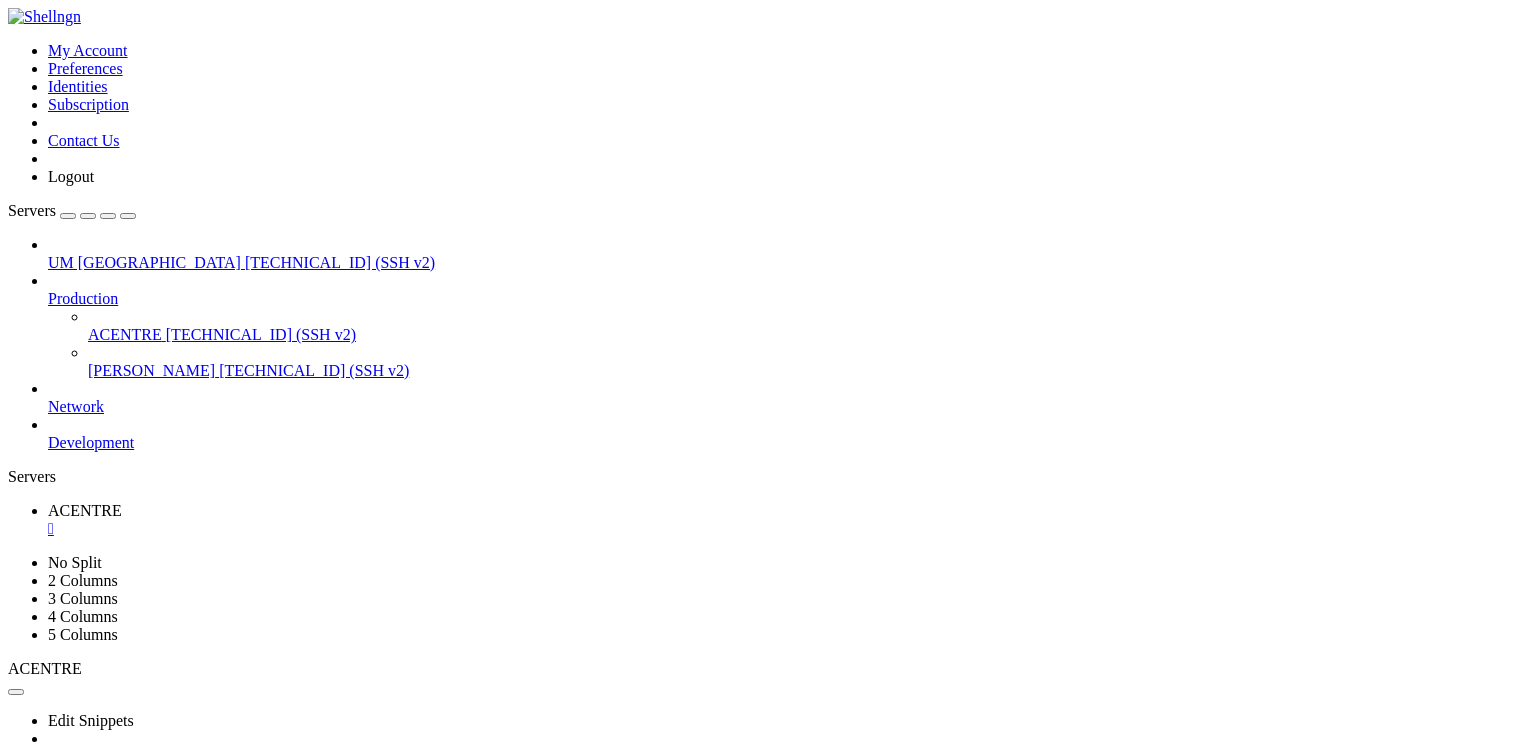 click on "Last login: [DATE] from [TECHNICAL_ID]" 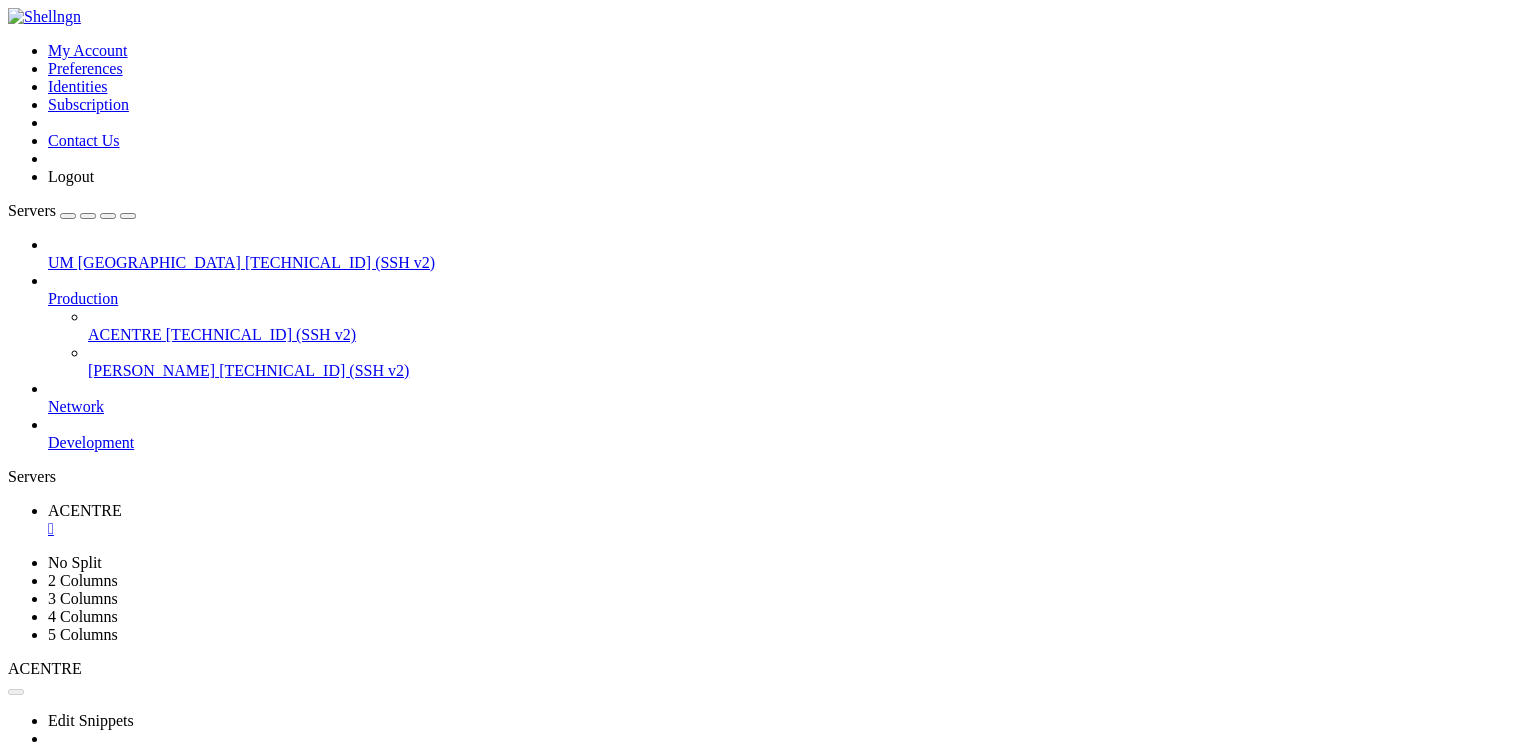 click on "" at bounding box center [788, 529] 